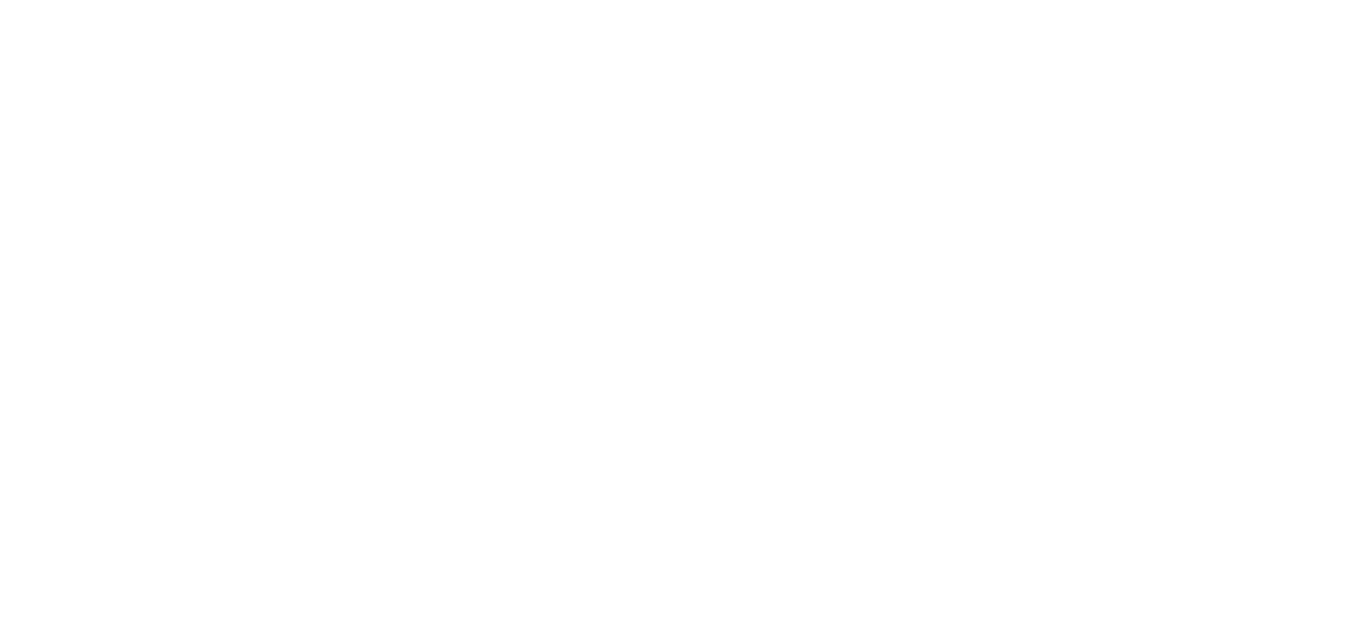 scroll, scrollTop: 0, scrollLeft: 0, axis: both 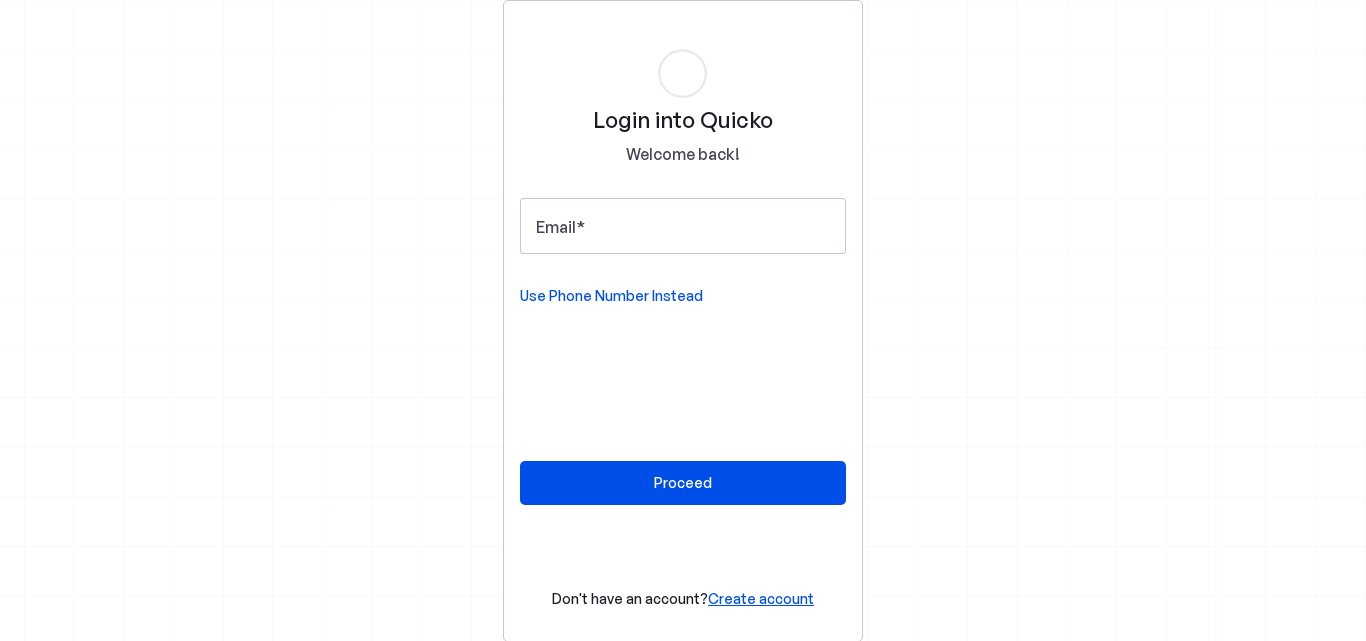 click on "Login into Quicko  Welcome back!  Email Use Phone Number Instead" at bounding box center (683, 177) 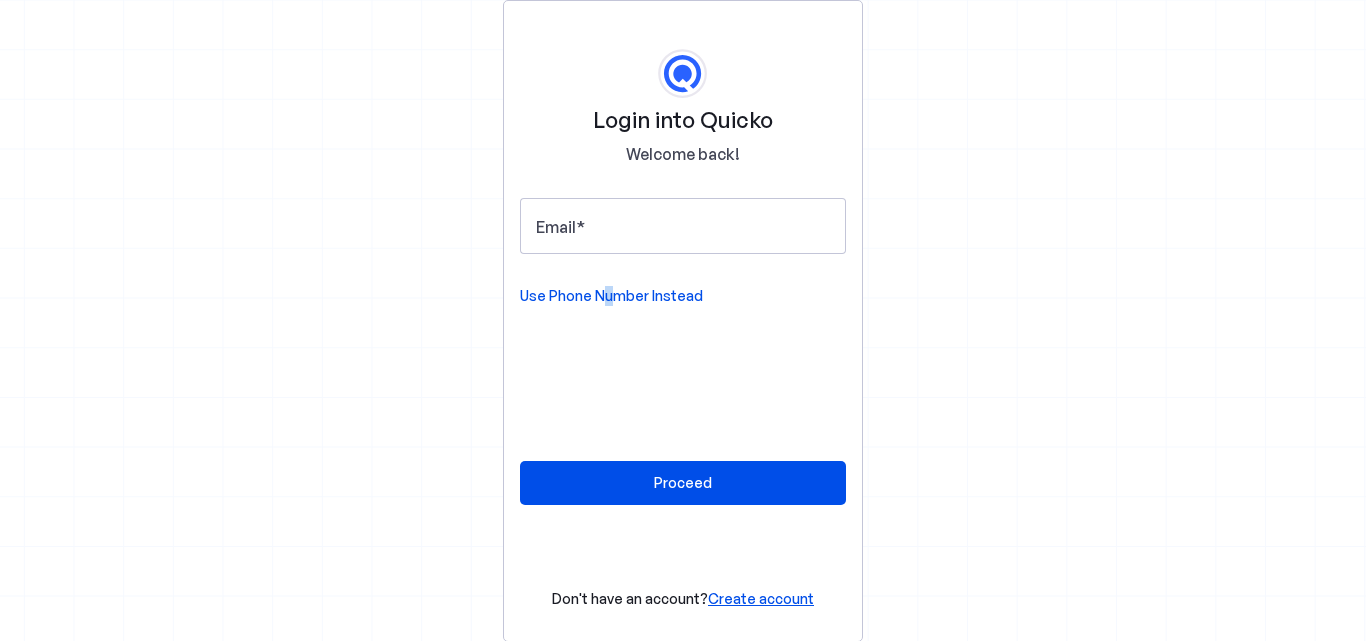 click on "Use Phone Number Instead" at bounding box center [611, 296] 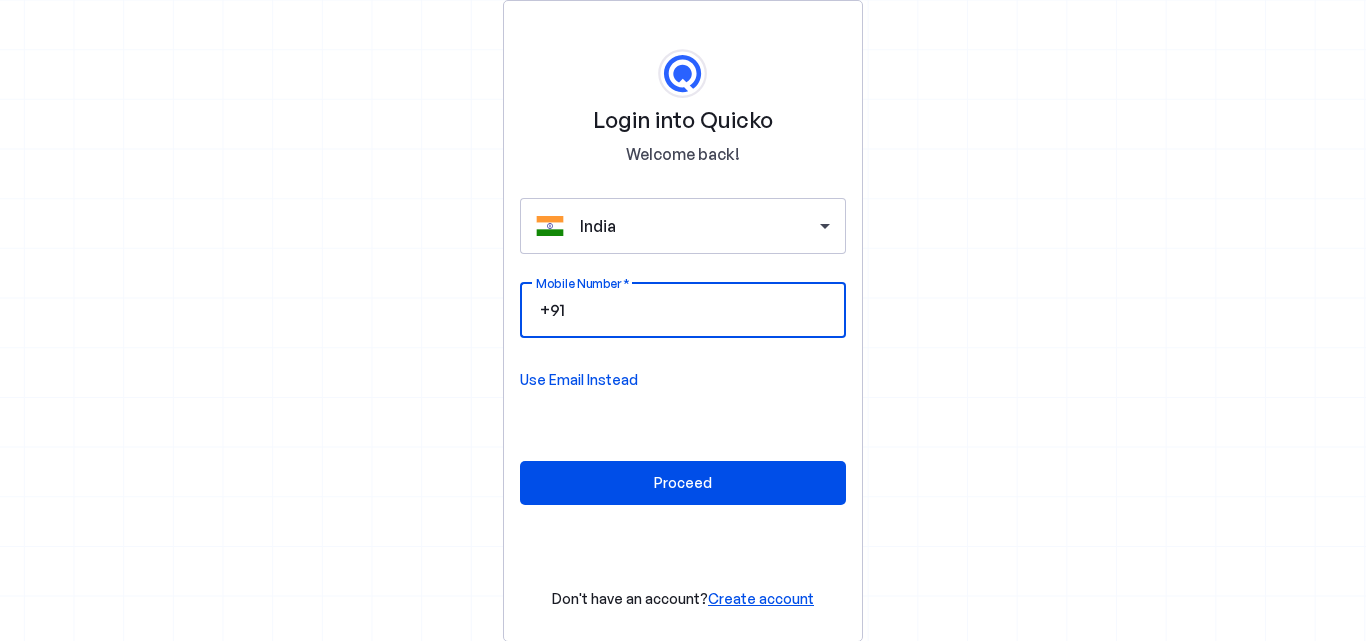 click on "Mobile Number" at bounding box center (699, 310) 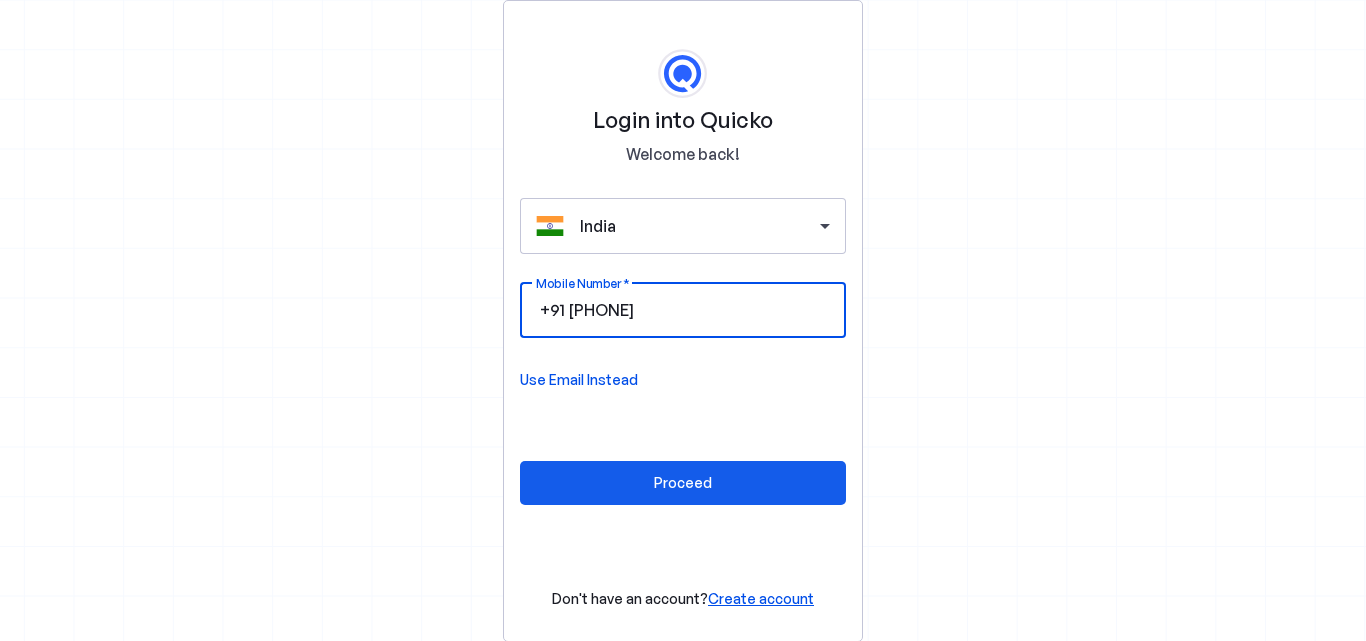 type on "9895155050" 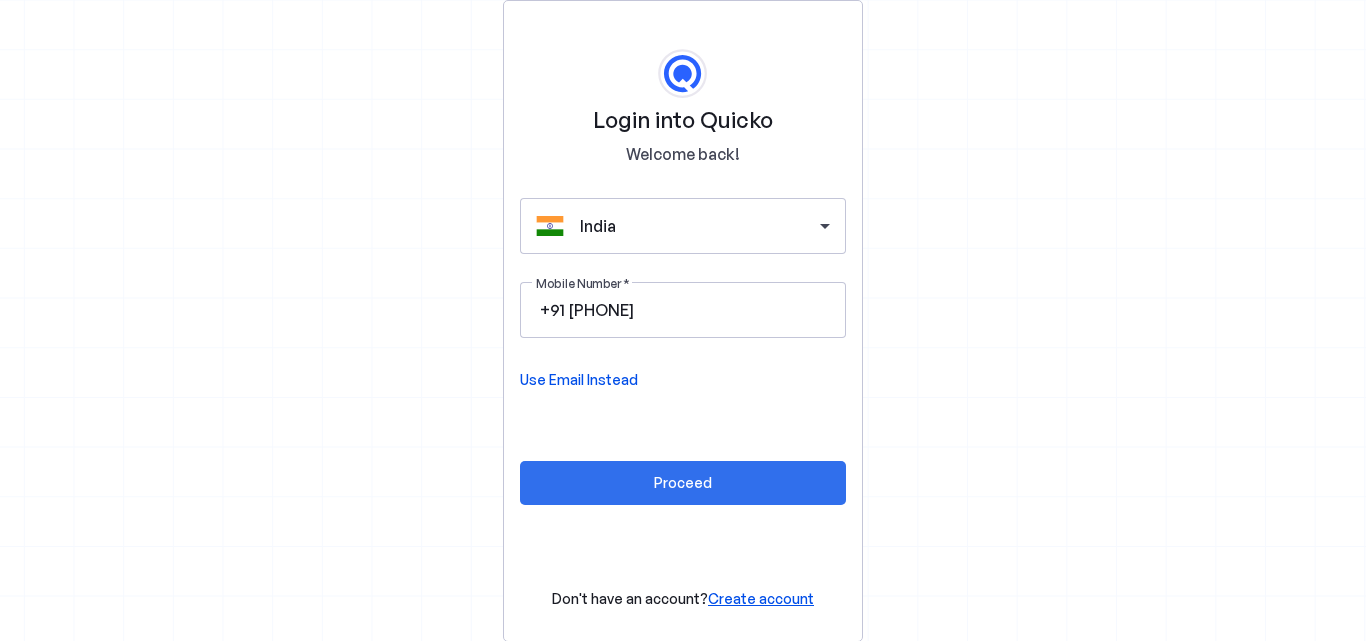 click at bounding box center [683, 483] 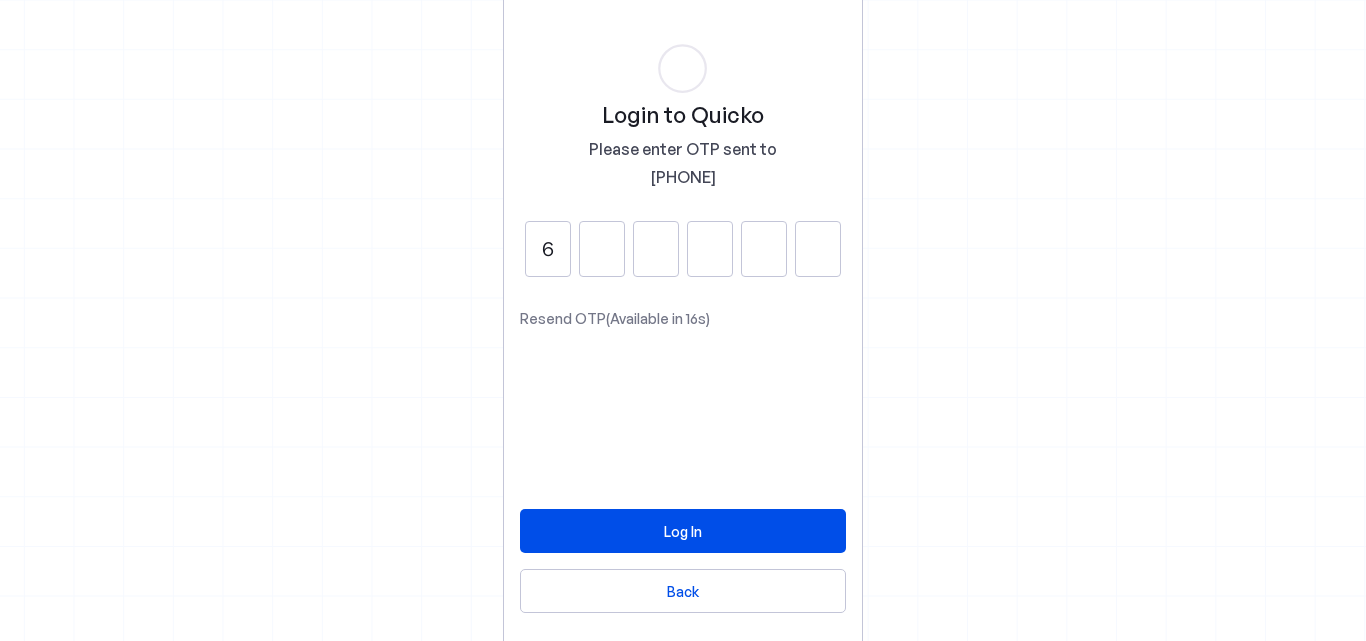 type on "6" 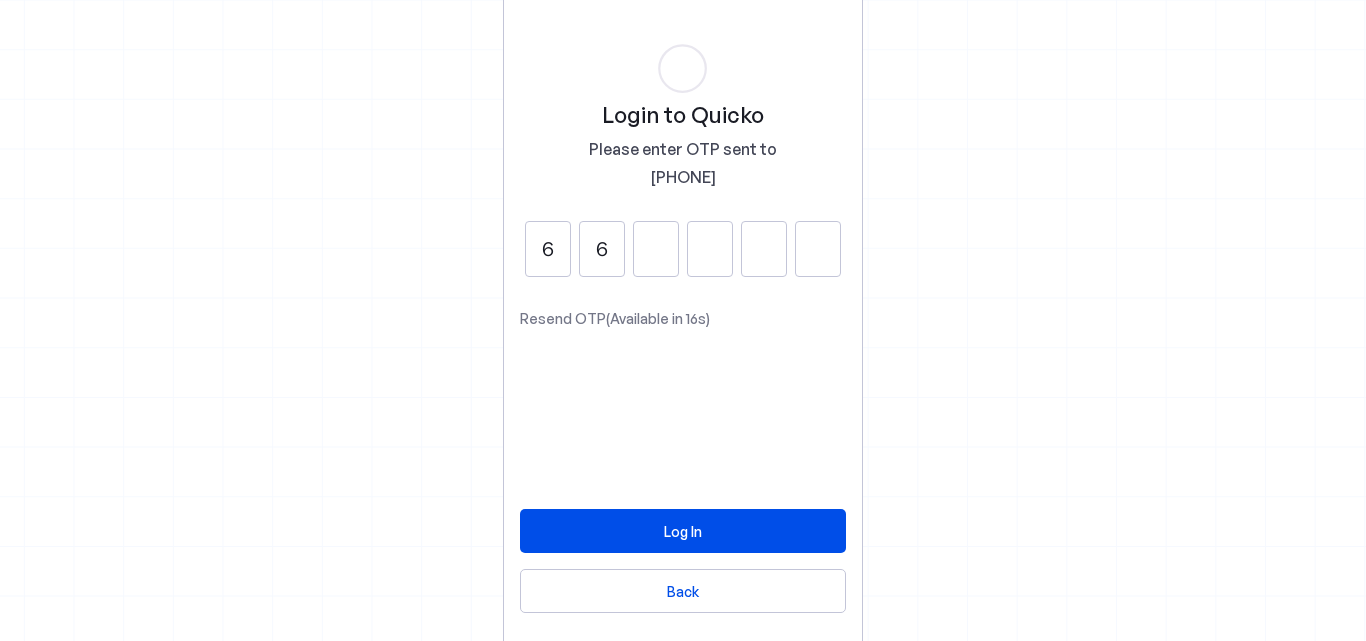 type on "6" 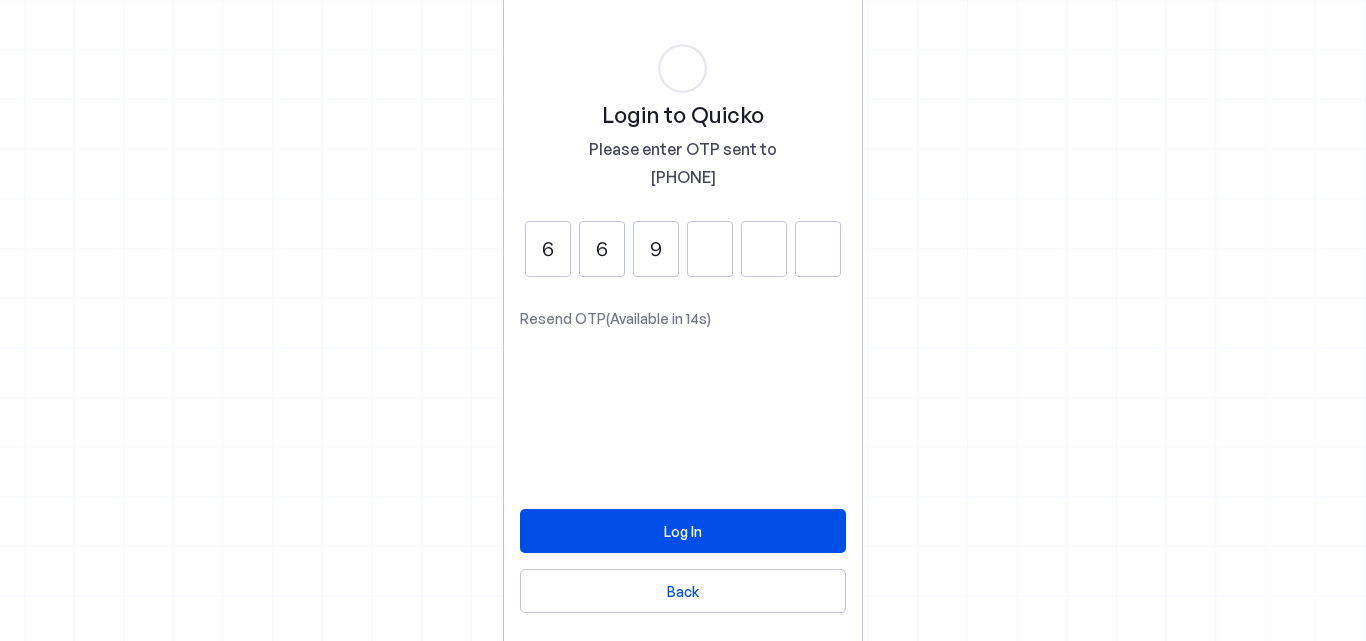type on "9" 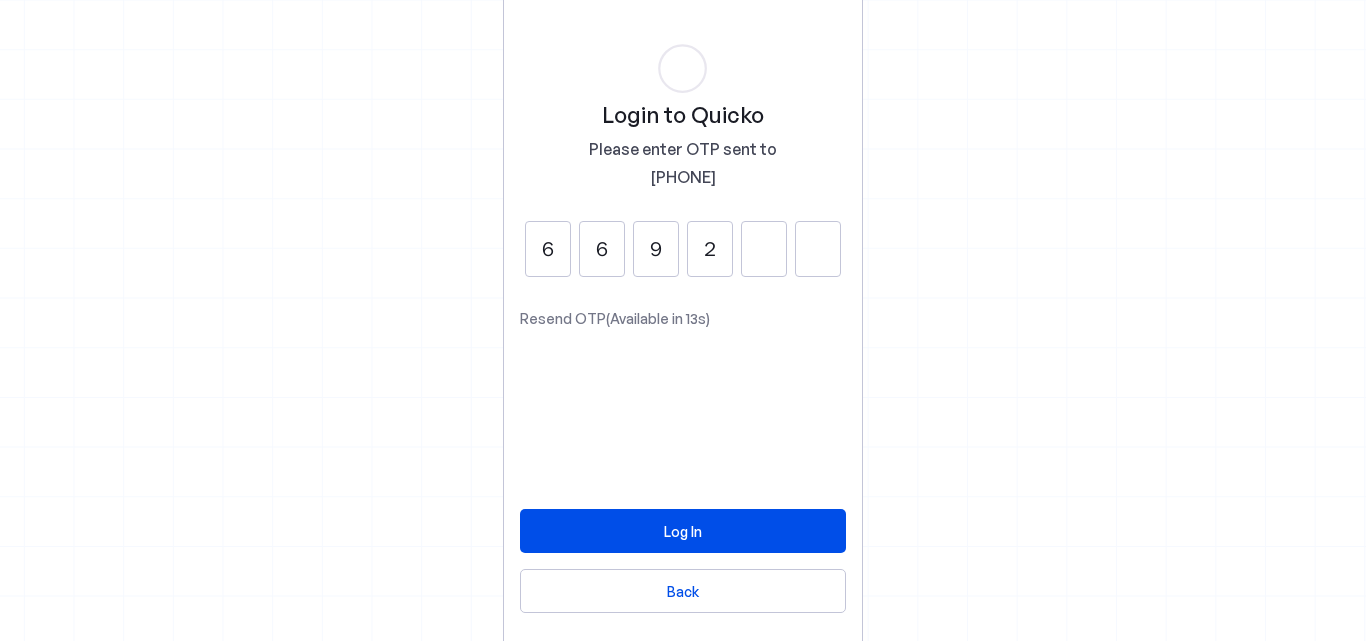 type on "2" 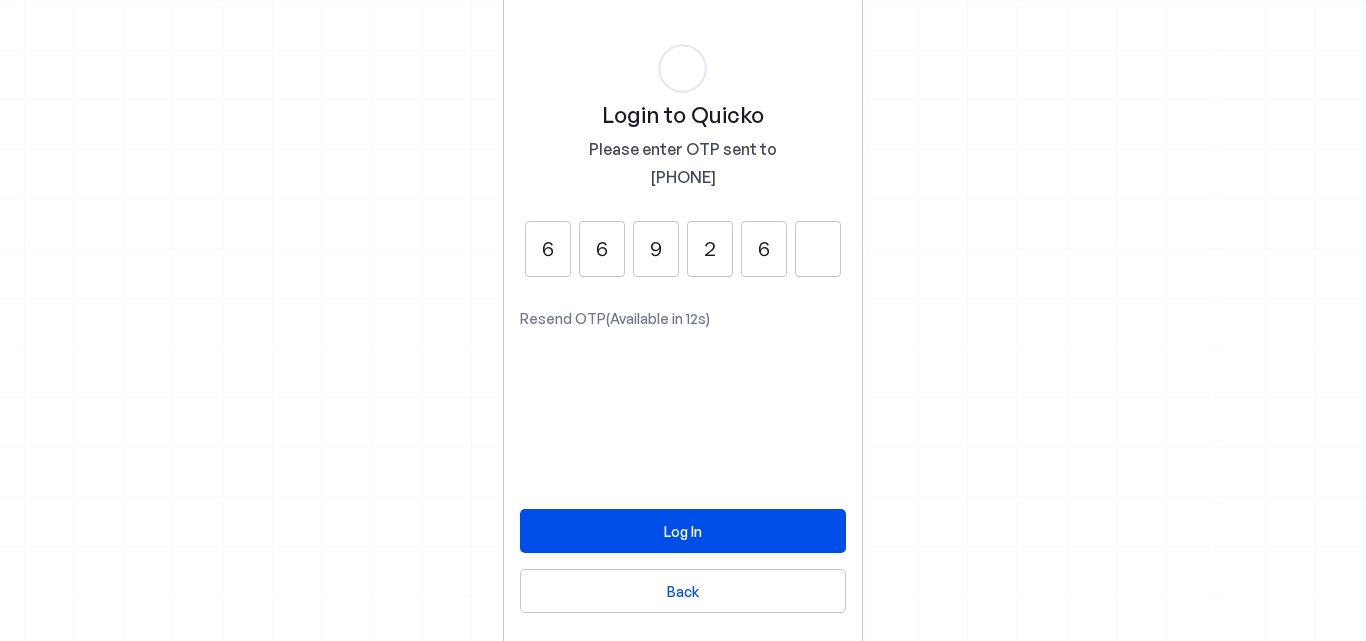 type on "6" 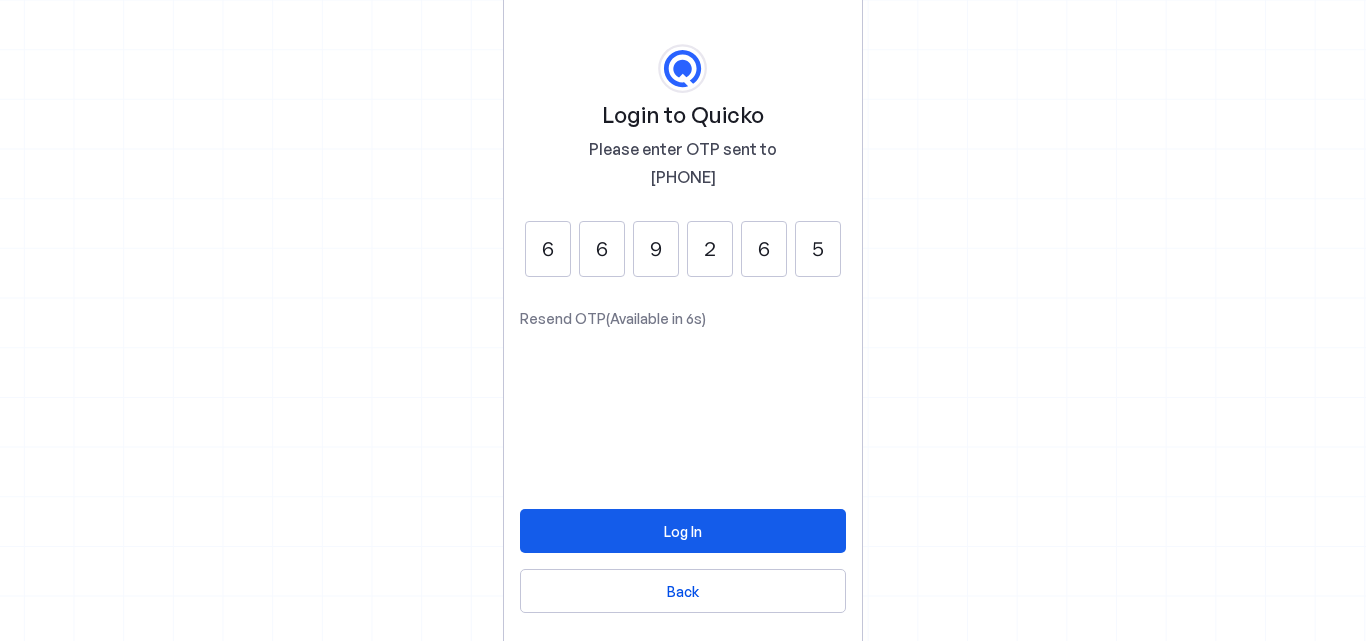 type on "5" 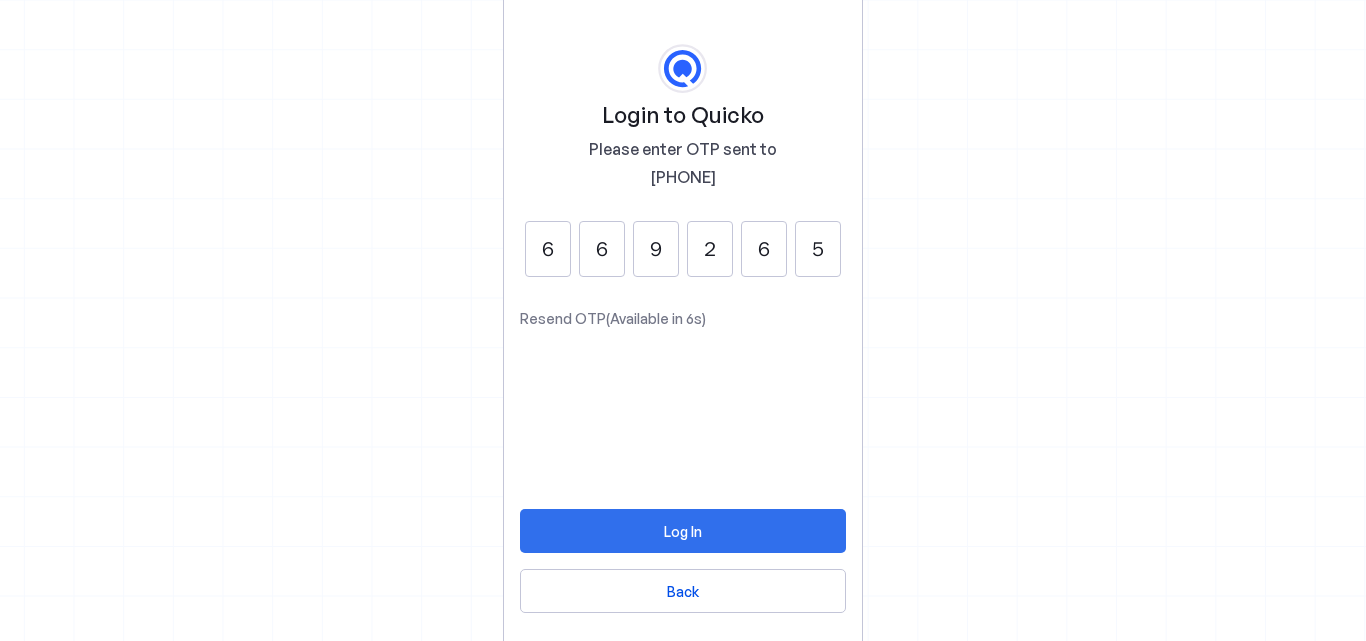 click at bounding box center (683, 531) 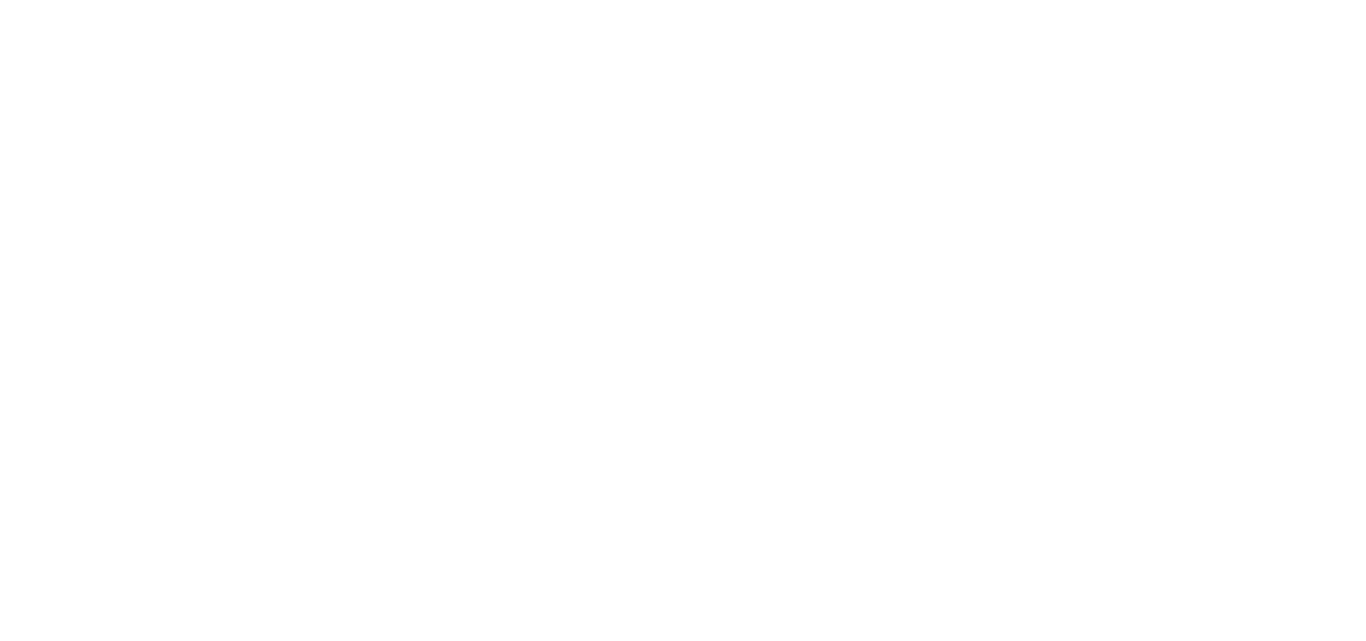 scroll, scrollTop: 0, scrollLeft: 0, axis: both 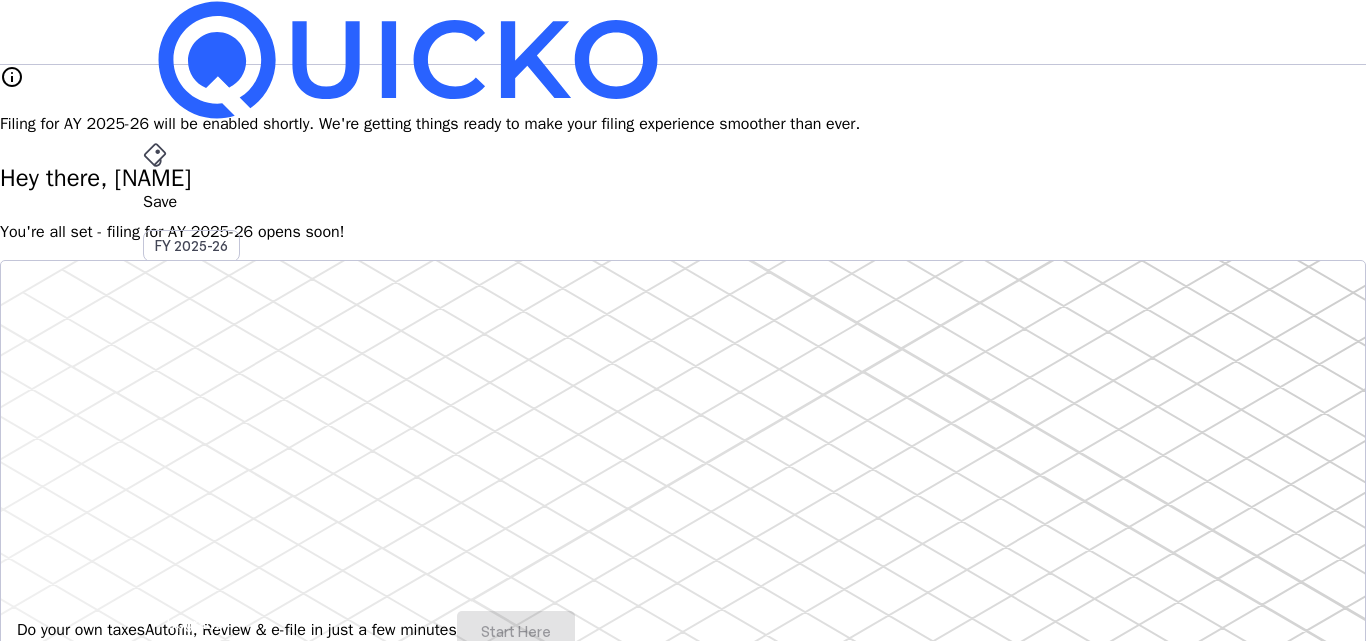 click on "Save FY 2025-26  Pay   File AY 2025-26  More  arrow_drop_down  AS   Upgrade  info Filing for AY 2025-26 will be enabled shortly. We're getting things ready to make your filing experience smoother than ever.  Hey there, [NAME]   You're all set - filing for AY 2025-26 opens soon!   Do your own taxes   Autofill, Review & e-file in just a few minutes   Start Here  info Filing for AY 2025-26 will be available soon.   4.8/5 | 1400 reviews   We do your taxes   Expert will prepare, review & e-file your tax return, making sure nothing gets missed.   Explore   Benefits of filing on Quicko  Fetch everything using Autofill Automatically retrieve your income, deductions, tax credits & losses directly from ITD. No need of any forms! Connect to multiple apps In just a few clicks, seamlessly fetch all your trades directly from your broker and ensure accurate reporting. Get Personalized Insights Gain full visibility into the computation. Easily view and understand how your taxes are calculated.  Explore  Upgrade to Elite" at bounding box center [683, 1670] 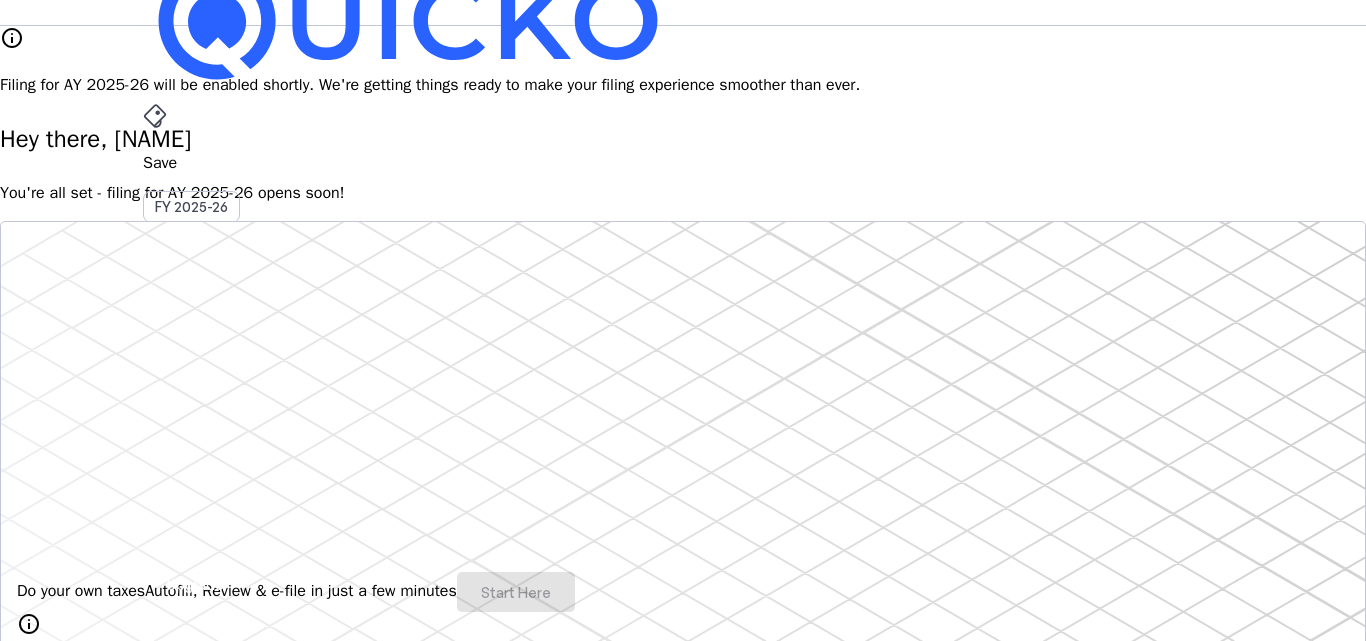 scroll, scrollTop: 98, scrollLeft: 0, axis: vertical 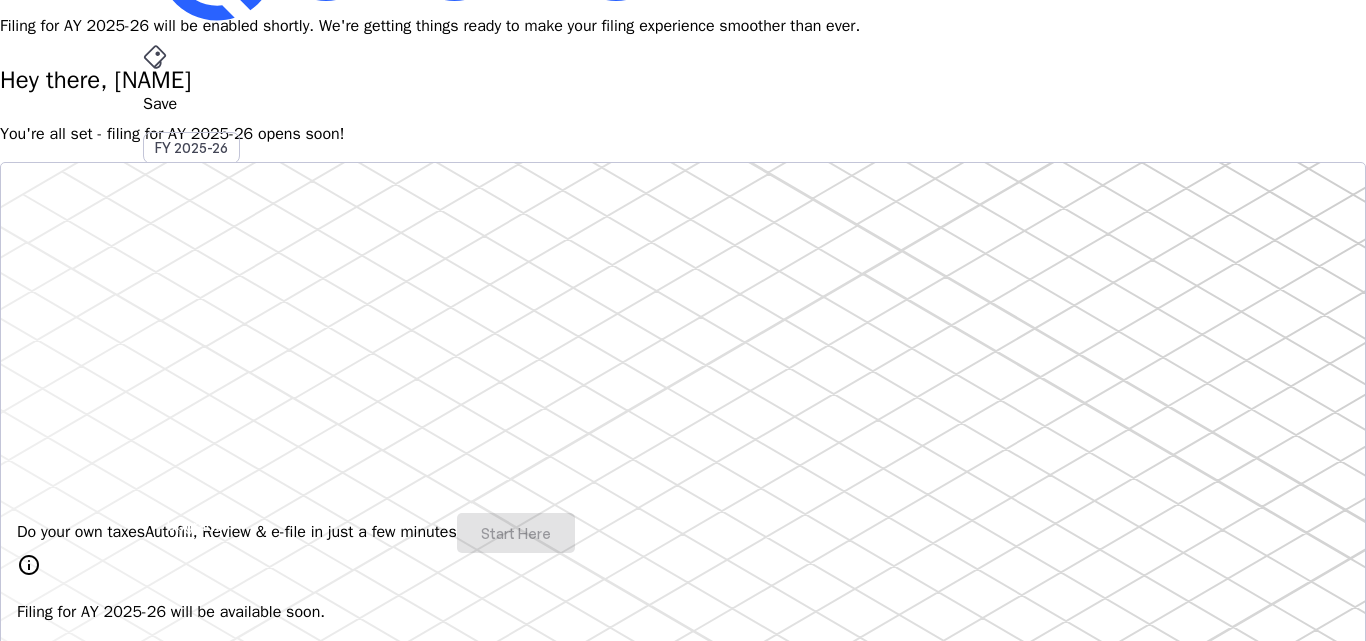 click on "Save FY 2025-26  Pay   File AY 2025-26  More  arrow_drop_down  AS   Upgrade  info Filing for AY 2025-26 will be enabled shortly. We're getting things ready to make your filing experience smoother than ever.  Hey there, [NAME]   You're all set - filing for AY 2025-26 opens soon!   Do your own taxes   Autofill, Review & e-file in just a few minutes   Start Here  info Filing for AY 2025-26 will be available soon.   4.8/5 | 1400 reviews   We do your taxes   Expert will prepare, review & e-file your tax return, making sure nothing gets missed.   Explore   Benefits of filing on Quicko  Fetch everything using Autofill Automatically retrieve your income, deductions, tax credits & losses directly from ITD. No need of any forms! Connect to multiple apps In just a few clicks, seamlessly fetch all your trades directly from your broker and ensure accurate reporting. Get Personalized Insights Gain full visibility into the computation. Easily view and understand how your taxes are calculated.  Explore  Upgrade to Elite" at bounding box center [683, 1572] 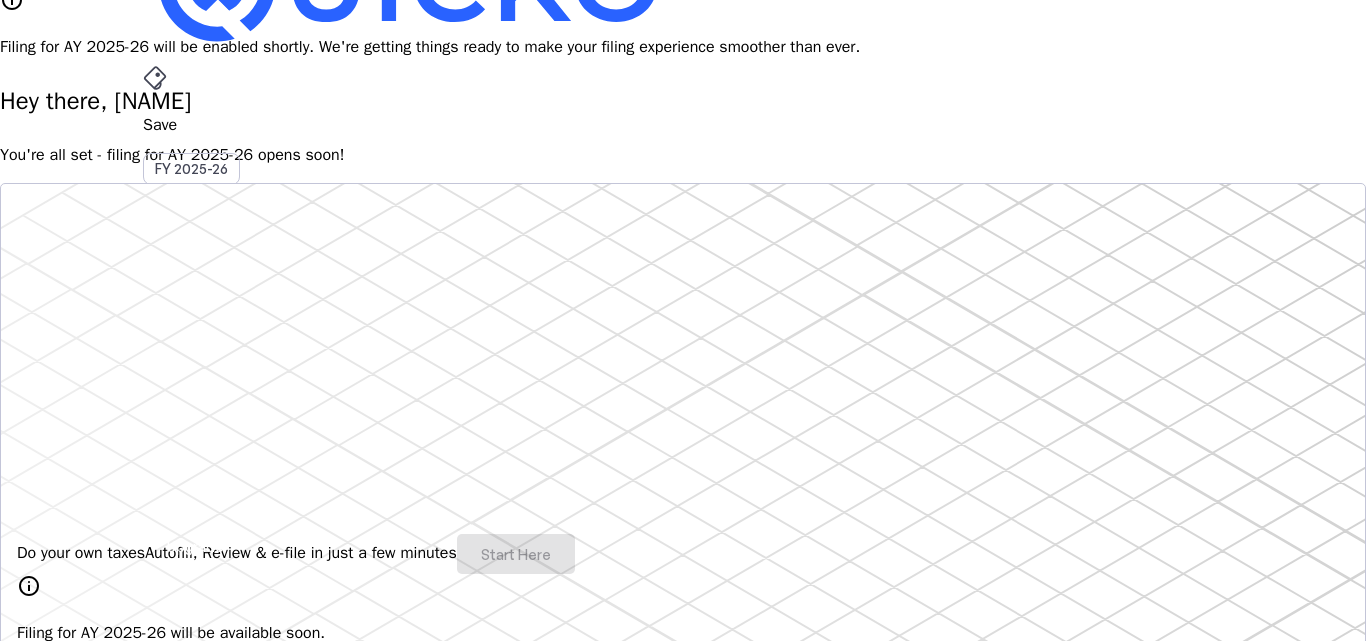 scroll, scrollTop: 0, scrollLeft: 0, axis: both 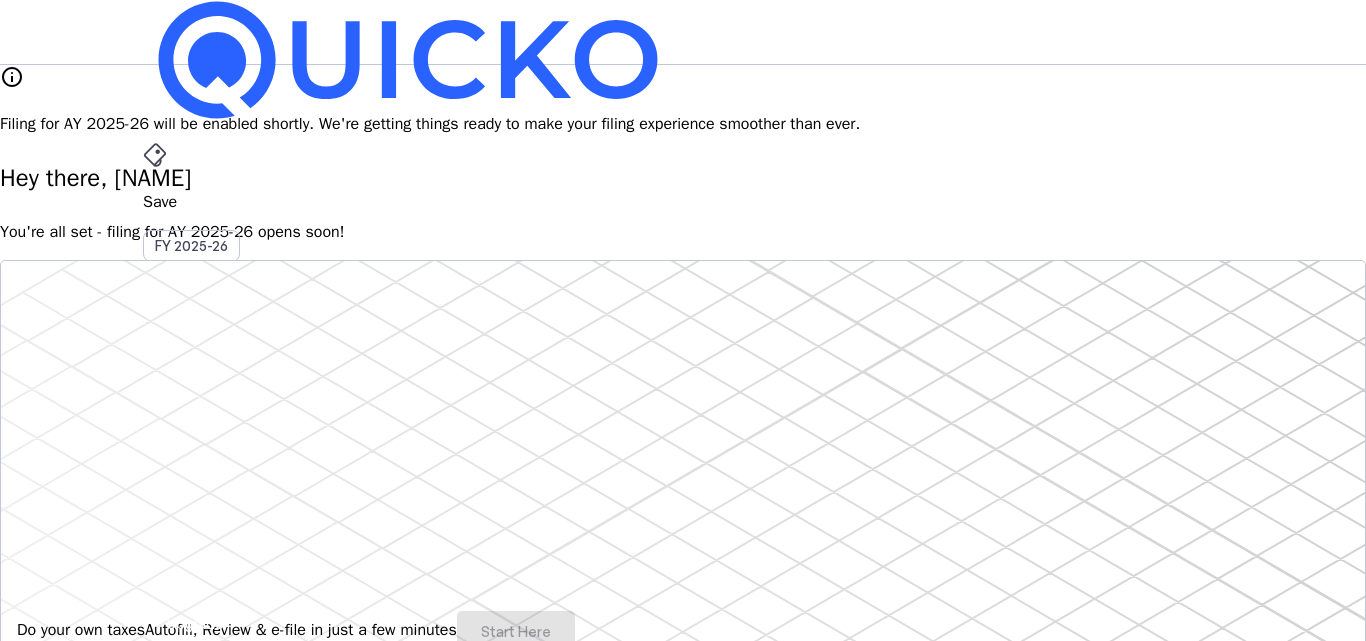 click on "Save FY 2025-26  Pay   File AY 2025-26  More  arrow_drop_down  AS   Upgrade  info Filing for AY 2025-26 will be enabled shortly. We're getting things ready to make your filing experience smoother than ever.  Hey there, [NAME]   You're all set - filing for AY 2025-26 opens soon!   Do your own taxes   Autofill, Review & e-file in just a few minutes   Start Here  info Filing for AY 2025-26 will be available soon.   4.8/5 | 1400 reviews   We do your taxes   Expert will prepare, review & e-file your tax return, making sure nothing gets missed.   Explore   Benefits of filing on Quicko  Fetch everything using Autofill Automatically retrieve your income, deductions, tax credits & losses directly from ITD. No need of any forms! Connect to multiple apps In just a few clicks, seamlessly fetch all your trades directly from your broker and ensure accurate reporting. Get Personalized Insights Gain full visibility into the computation. Easily view and understand how your taxes are calculated.  Explore  Upgrade to Elite" at bounding box center (683, 1670) 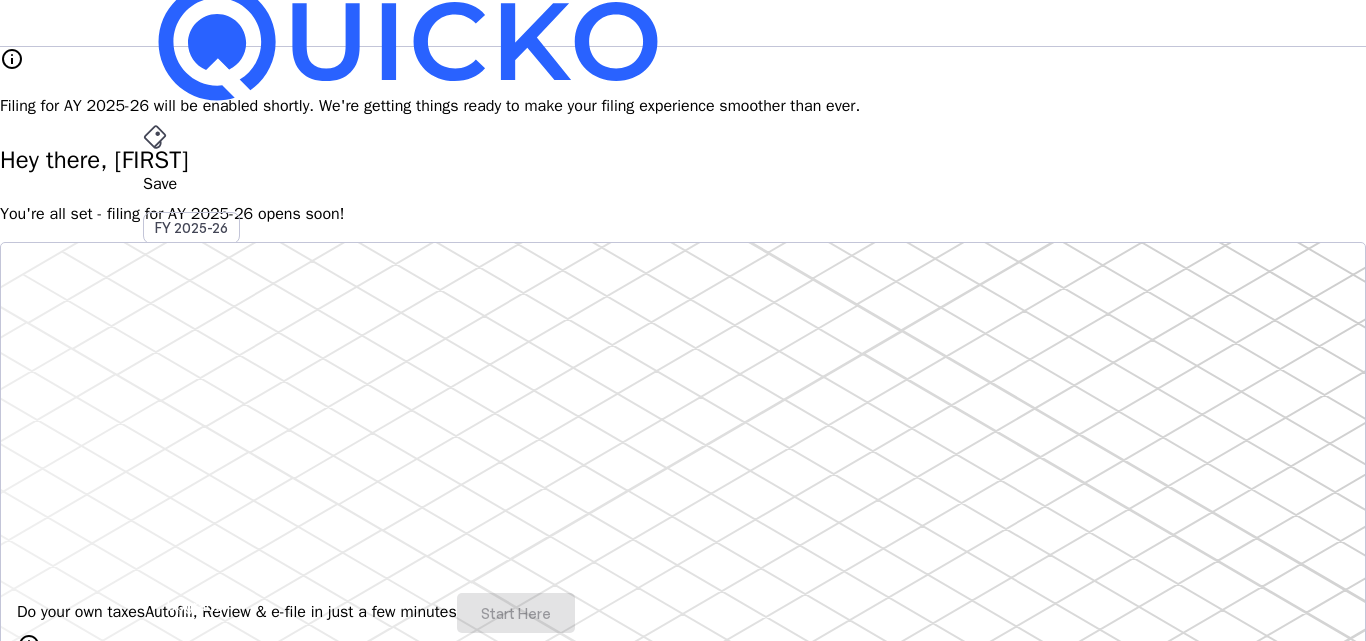 scroll, scrollTop: 23, scrollLeft: 0, axis: vertical 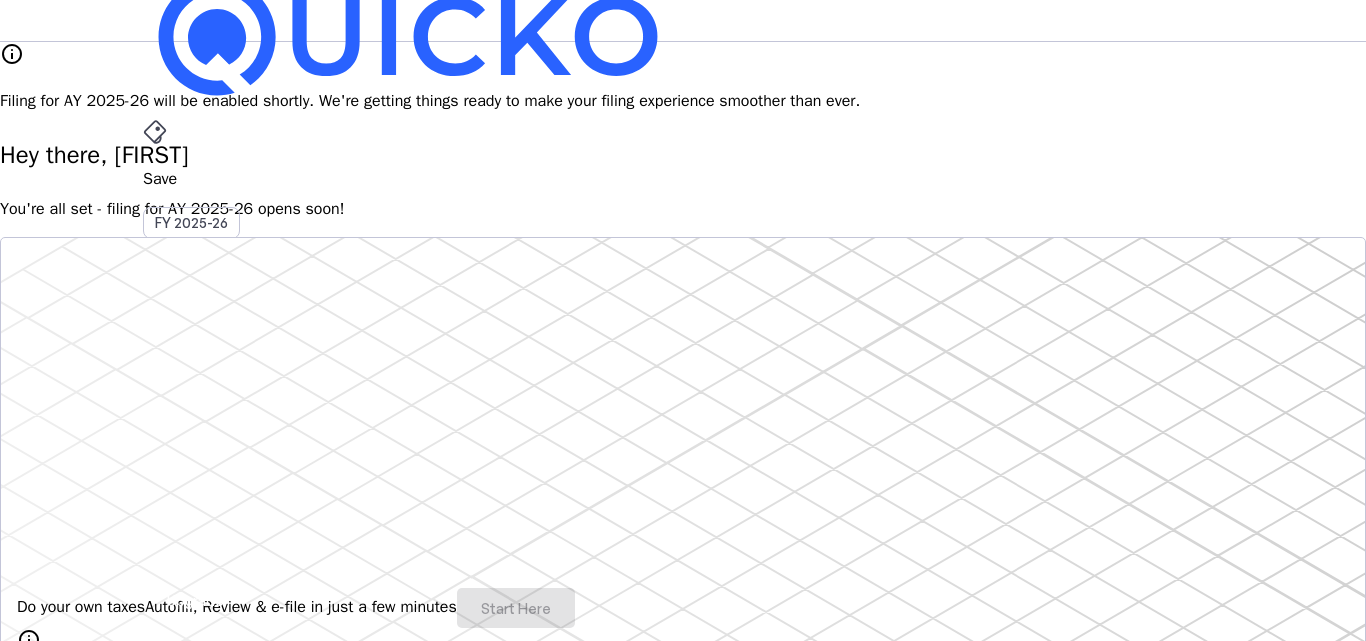 click on "File" at bounding box center (683, 385) 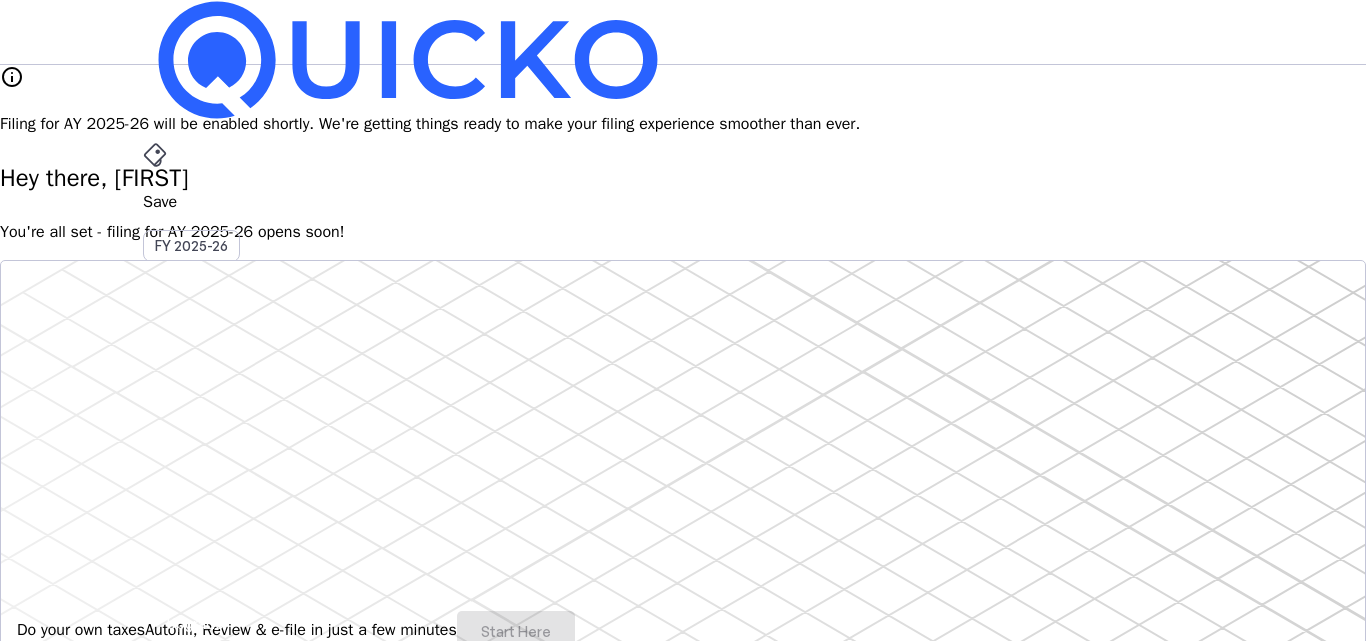 click on "File" at bounding box center (683, 408) 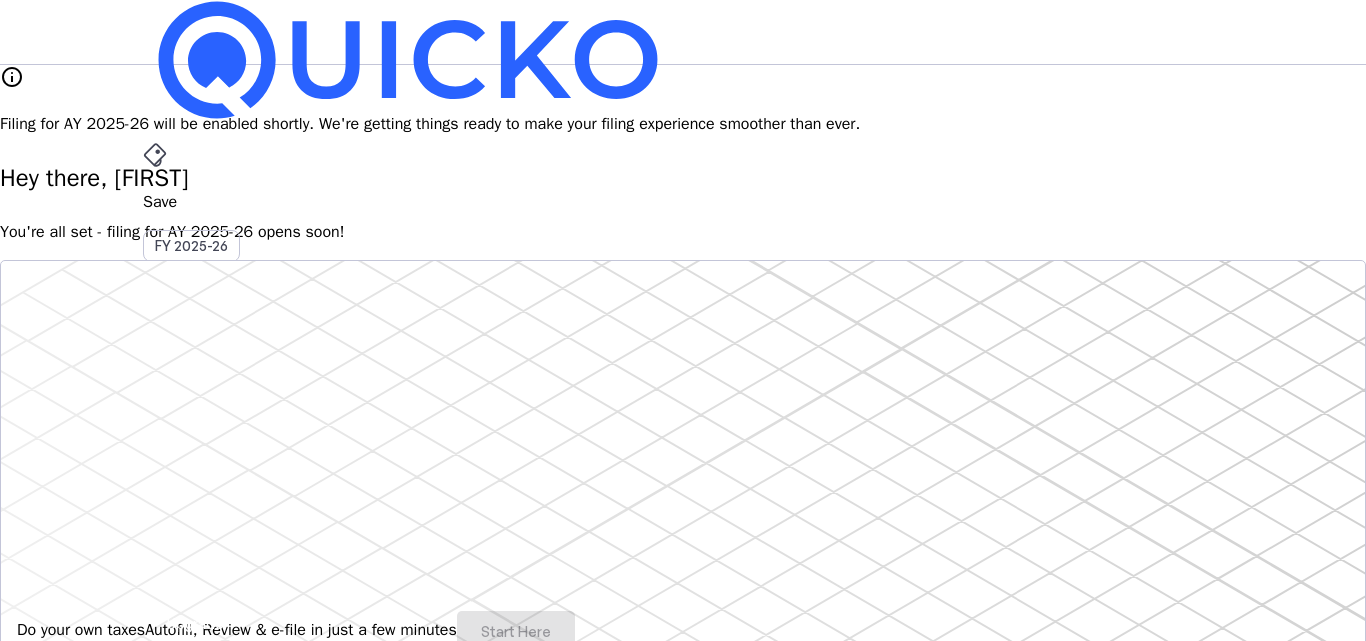 click on "AY 2025-26" at bounding box center [192, 452] 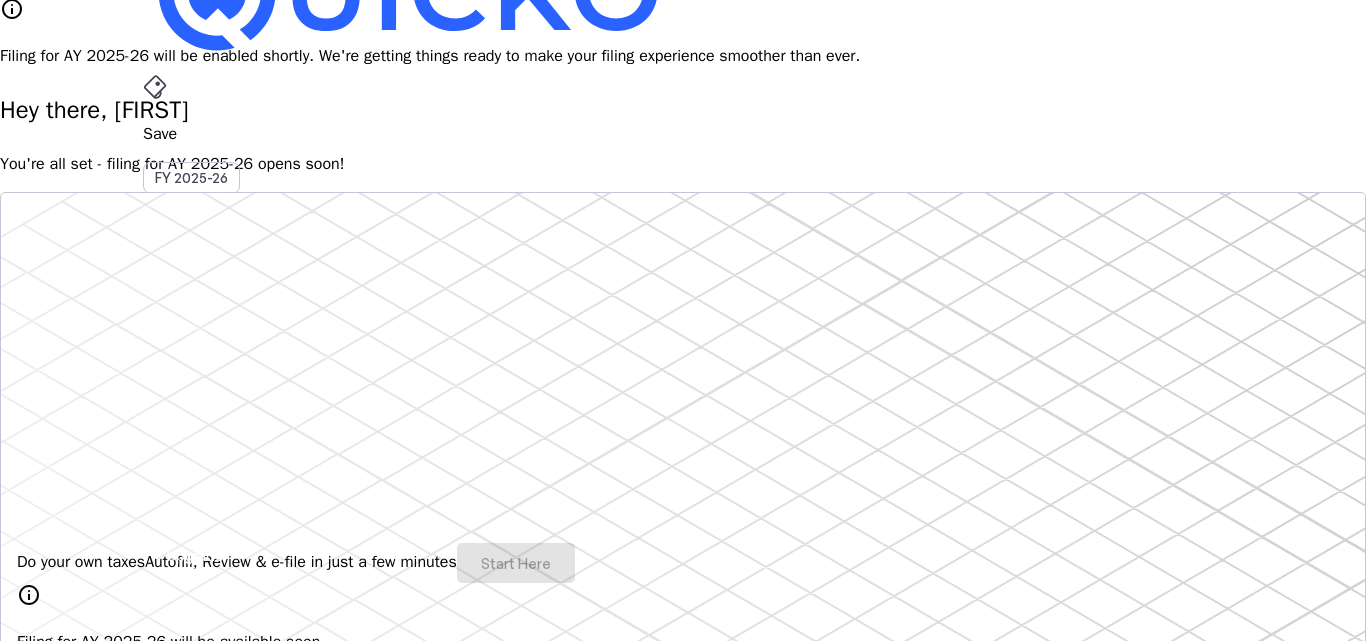 scroll, scrollTop: 0, scrollLeft: 0, axis: both 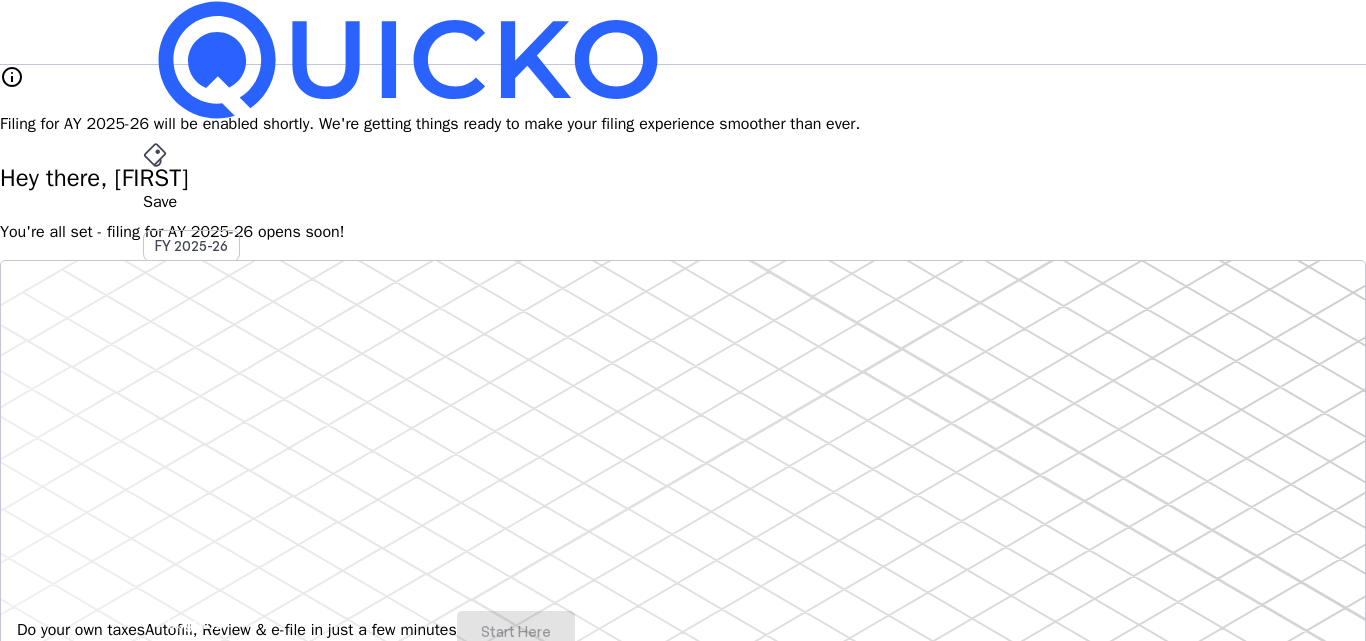 click on "File" at bounding box center (683, 408) 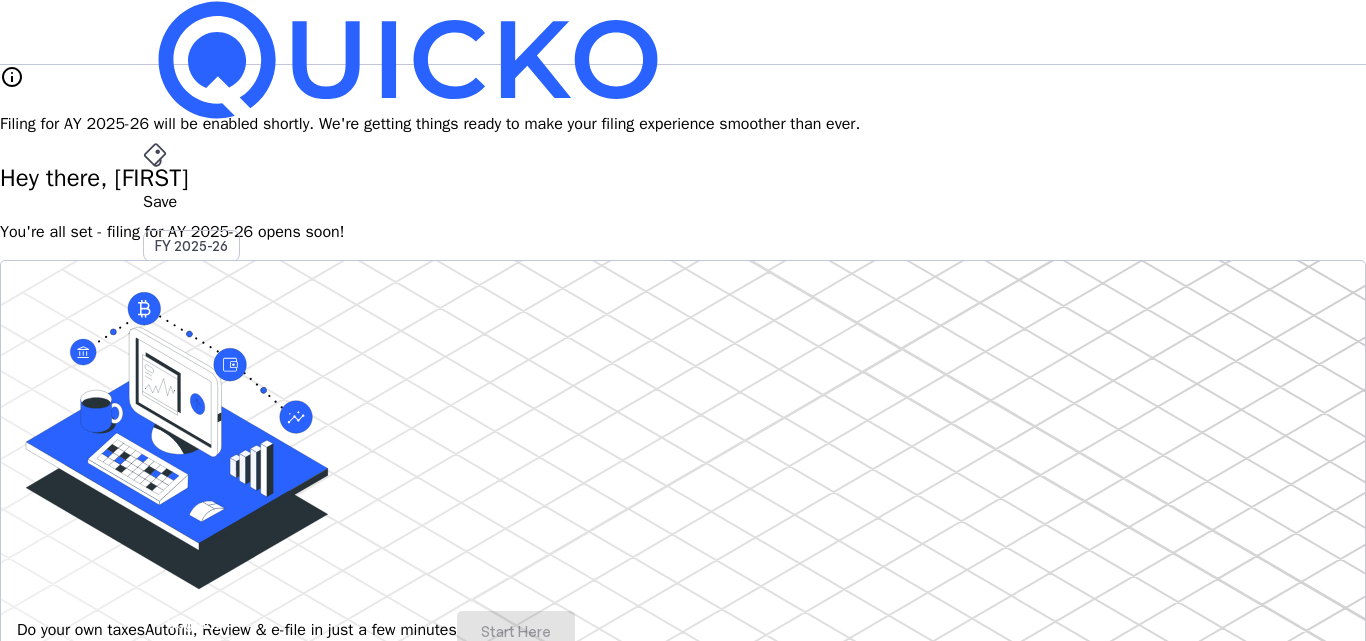 click on "AY 2025-26" at bounding box center (192, 452) 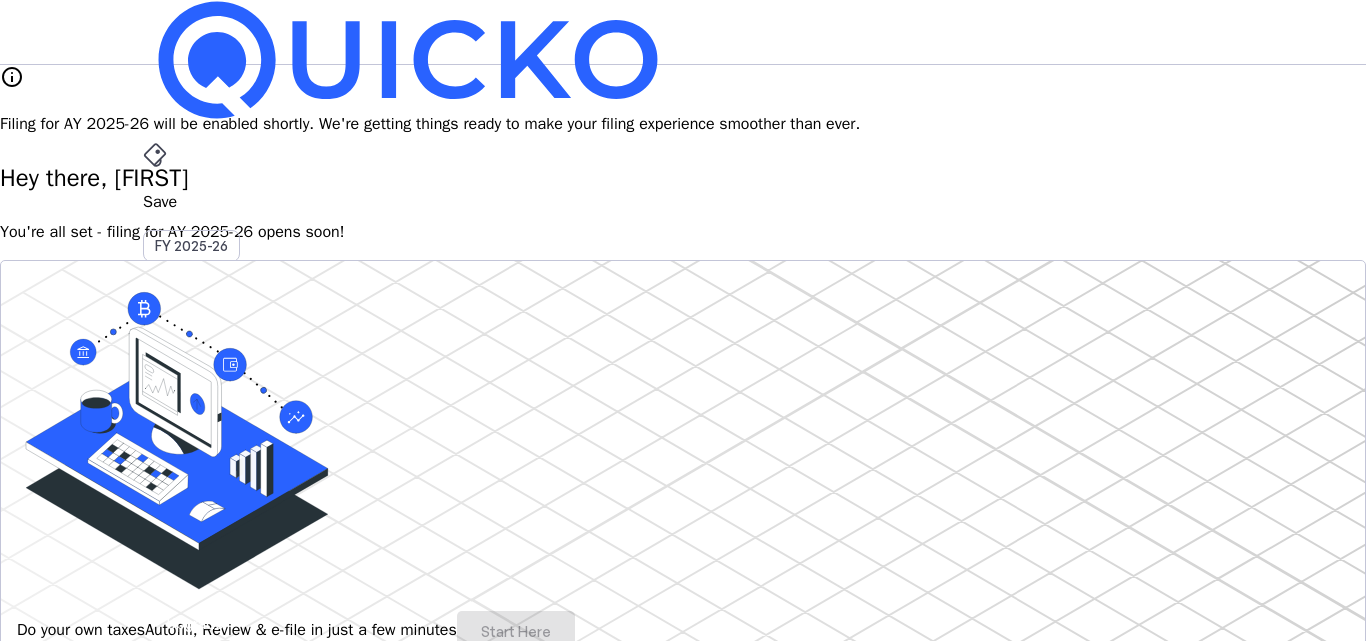 click on "AY 2025-26" at bounding box center (192, 452) 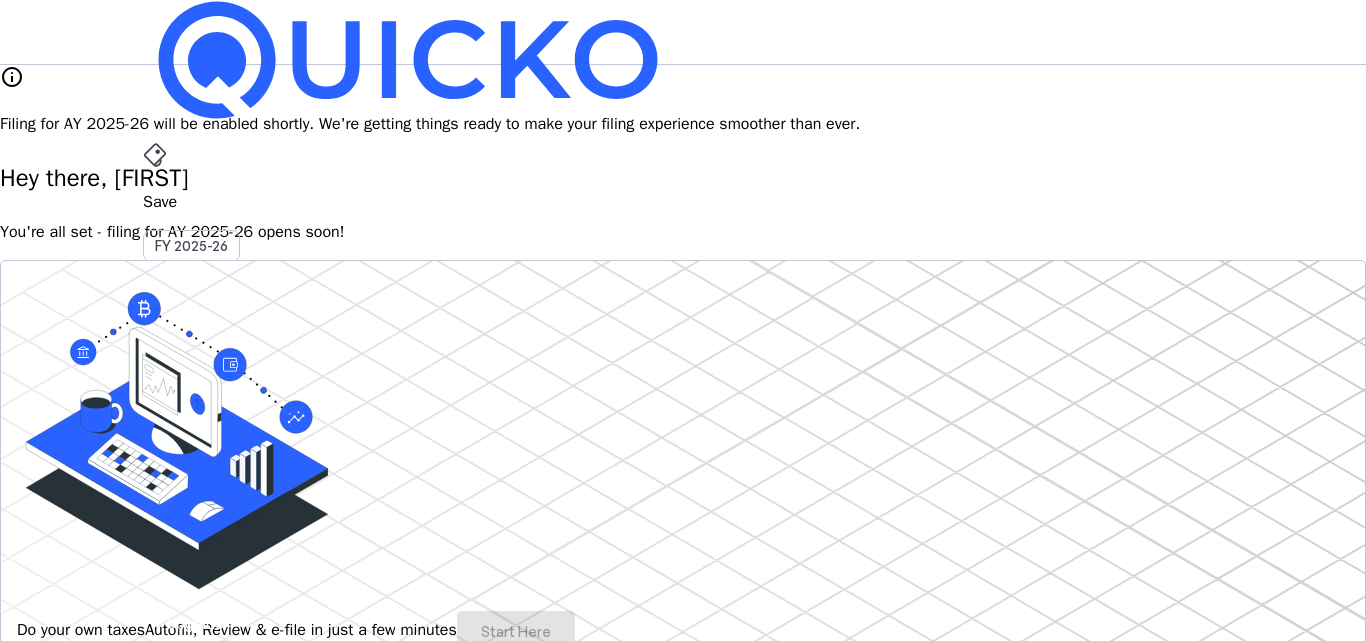 click on "More" at bounding box center [683, 496] 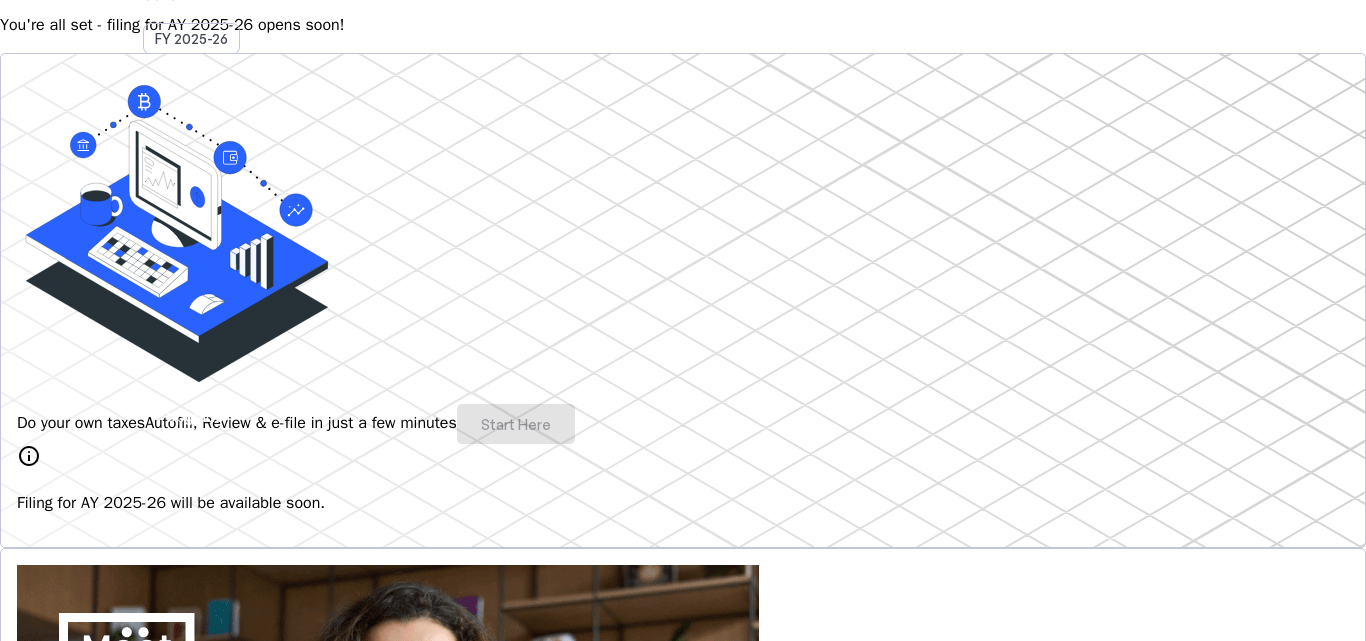 scroll, scrollTop: 0, scrollLeft: 0, axis: both 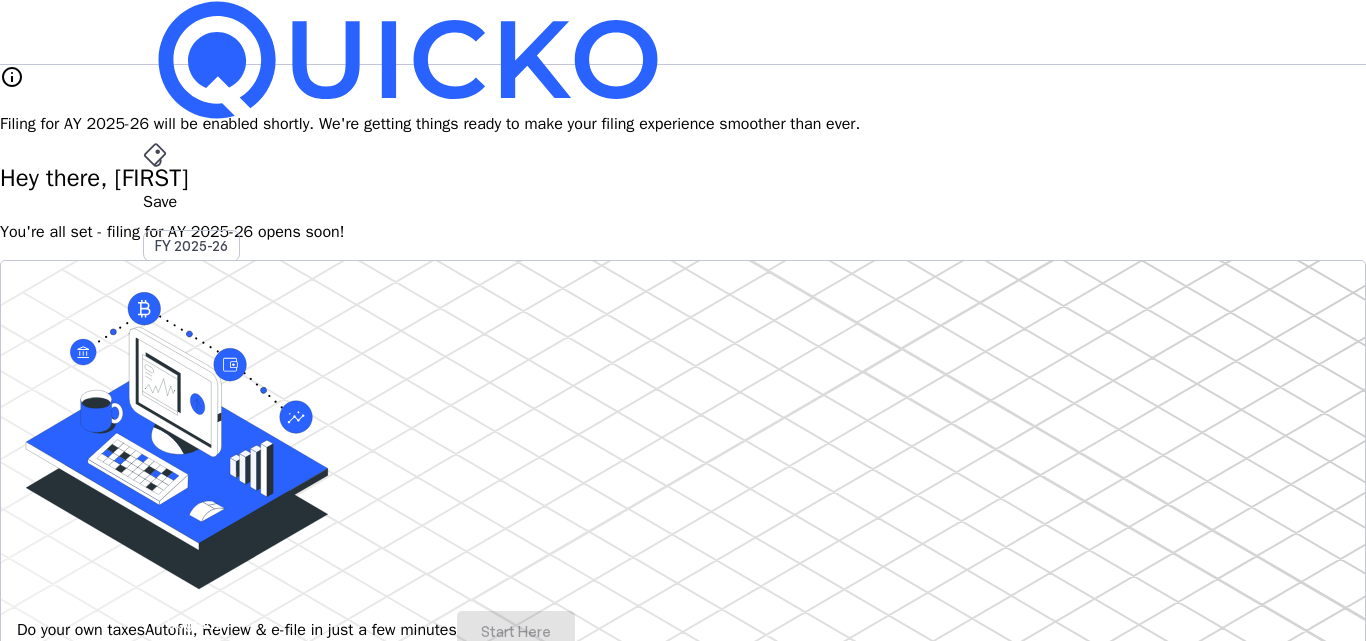 click at bounding box center (683, 3356) 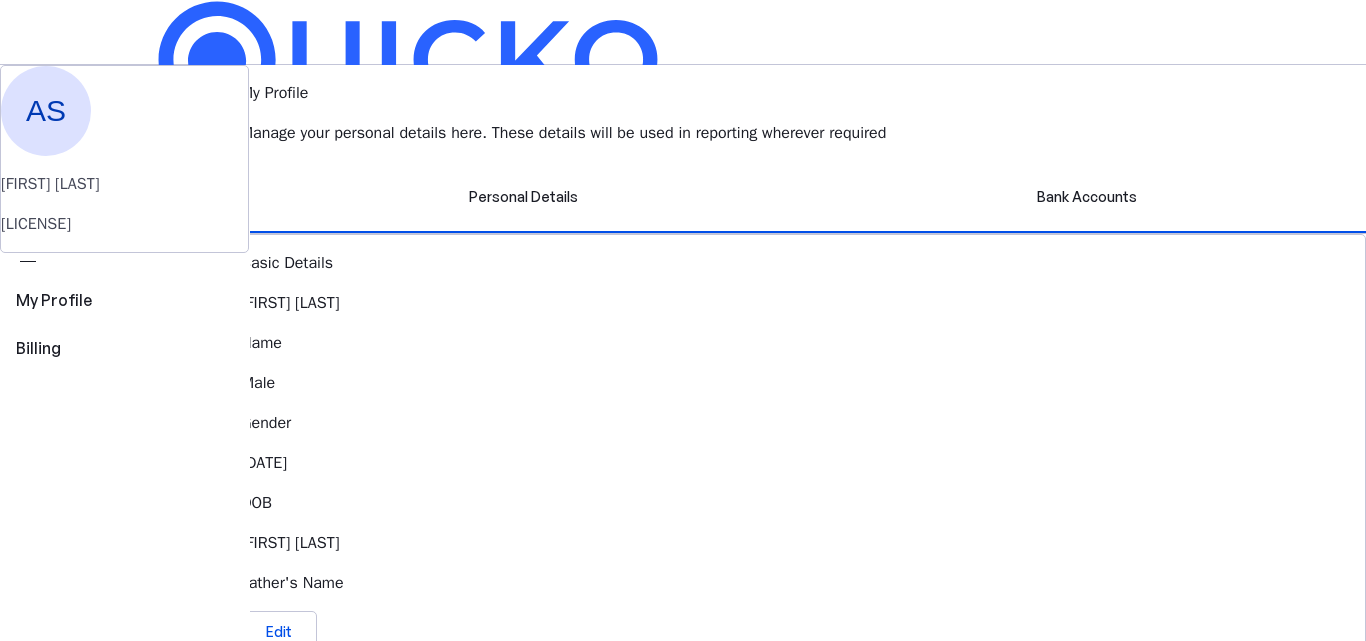 click on "AS" at bounding box center (159, 587) 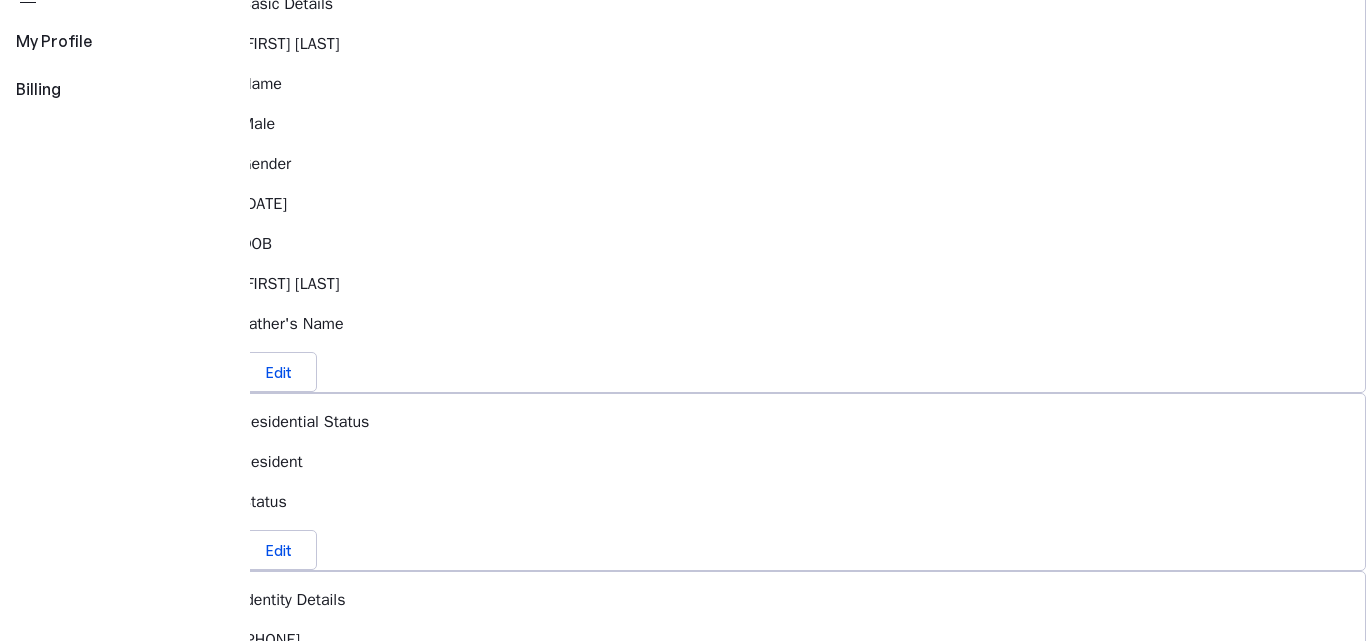 scroll, scrollTop: 0, scrollLeft: 0, axis: both 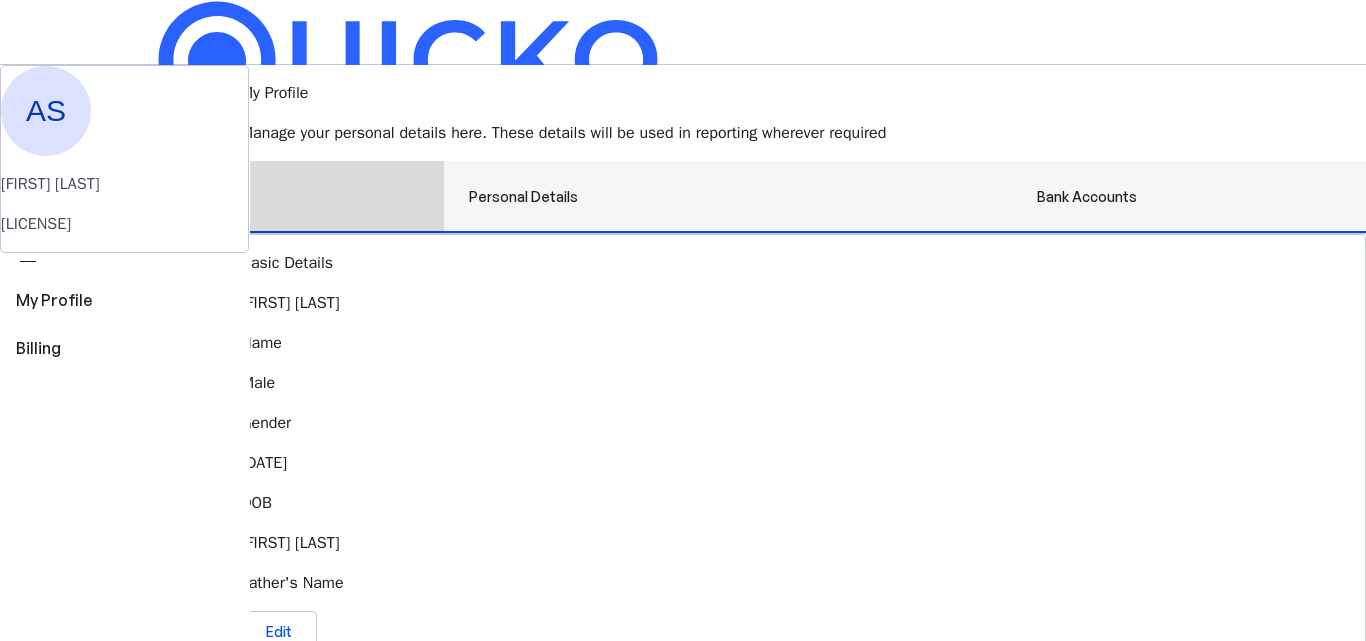 click on "Bank Accounts" at bounding box center (1087, 197) 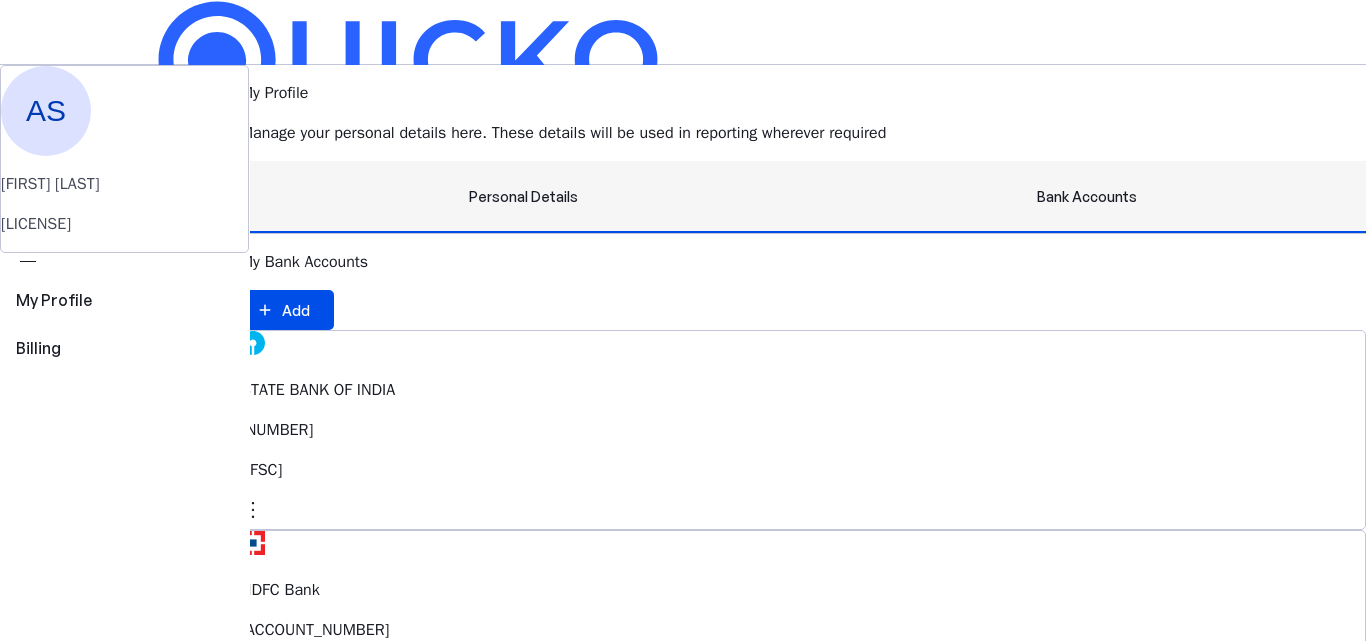 click on "Personal Details" at bounding box center (523, 197) 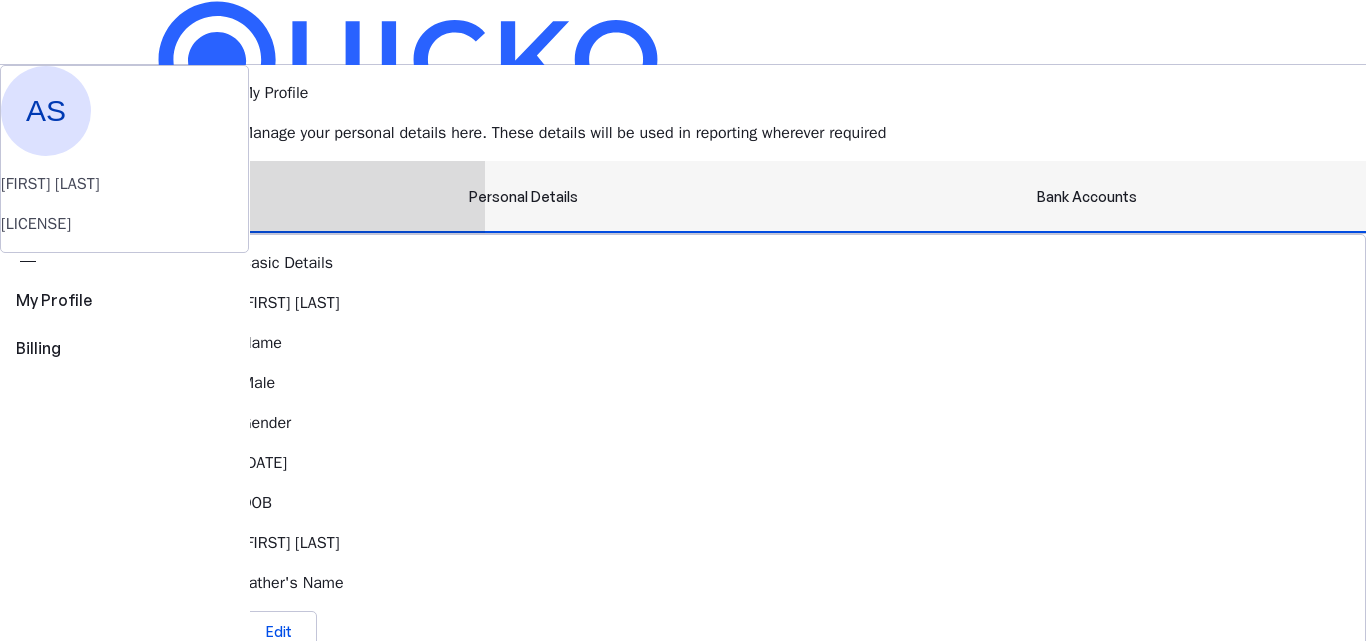 click on "Bank Accounts" at bounding box center (1087, 197) 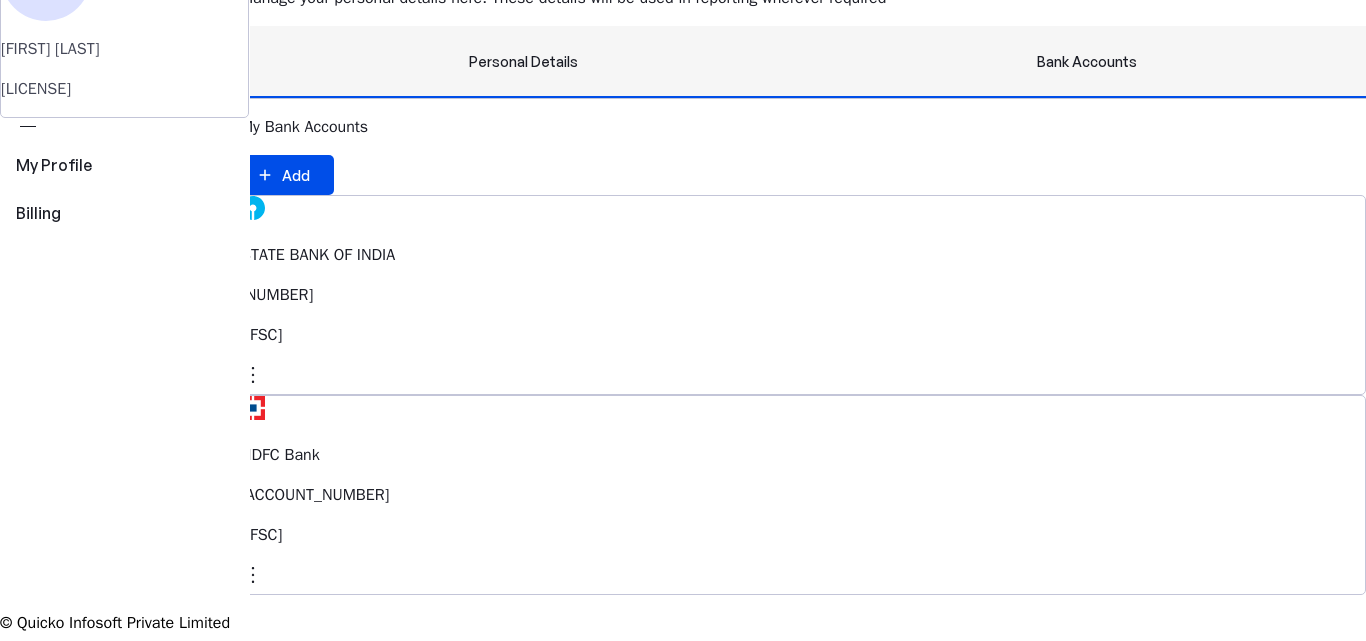 scroll, scrollTop: 0, scrollLeft: 0, axis: both 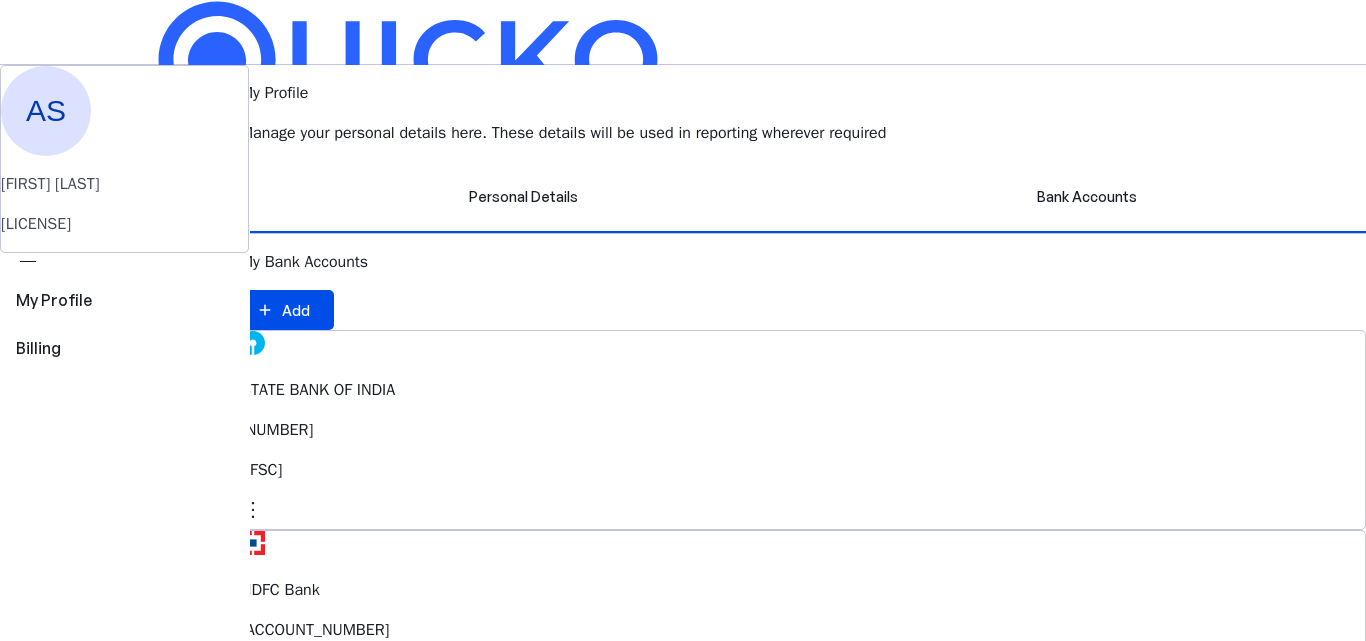 click at bounding box center (155, 155) 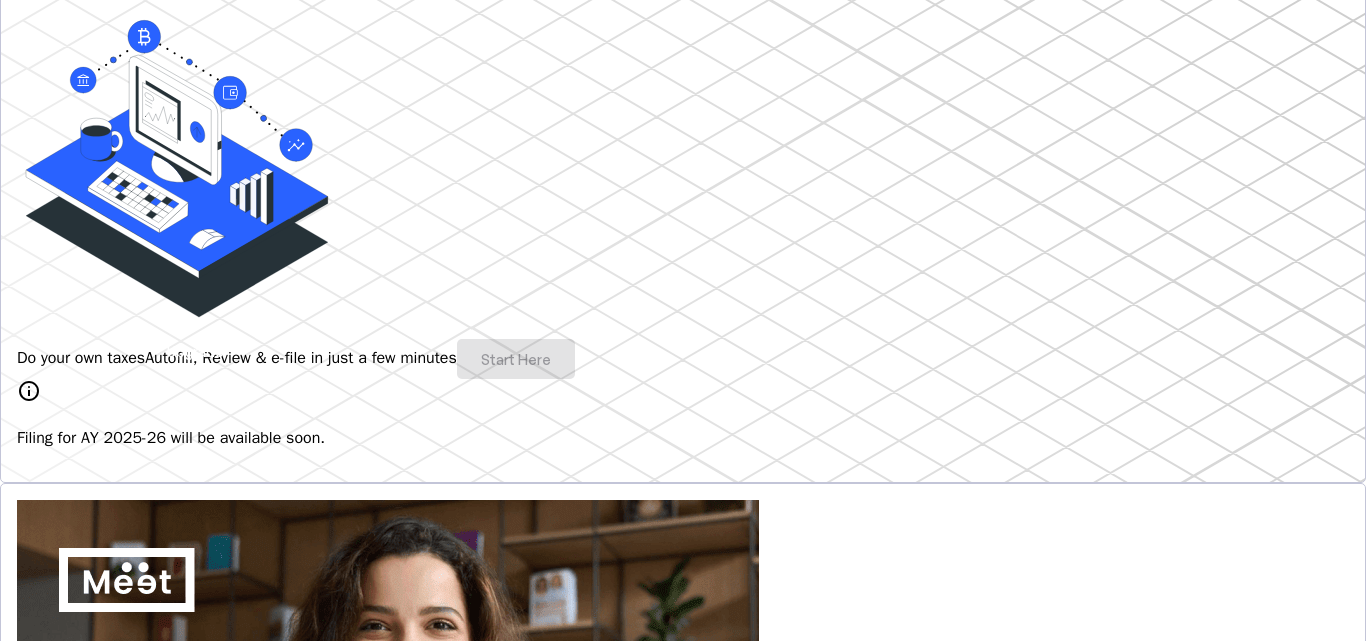 scroll, scrollTop: 0, scrollLeft: 0, axis: both 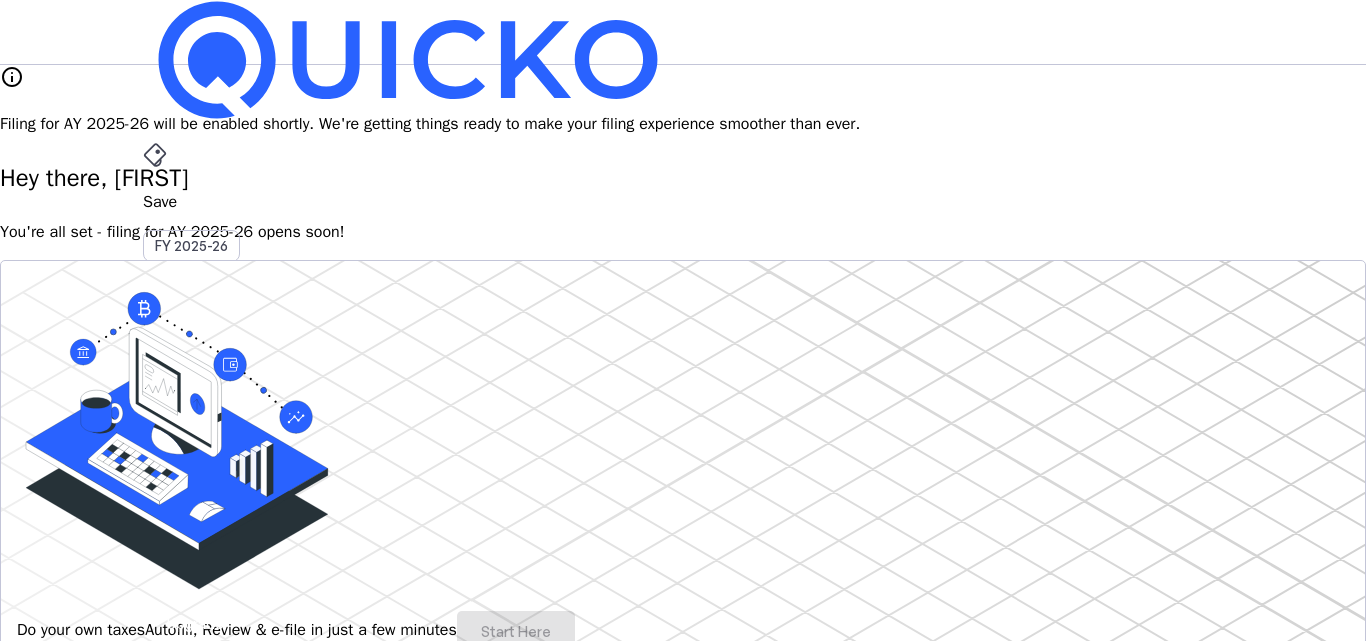 click on "File" at bounding box center [683, 408] 